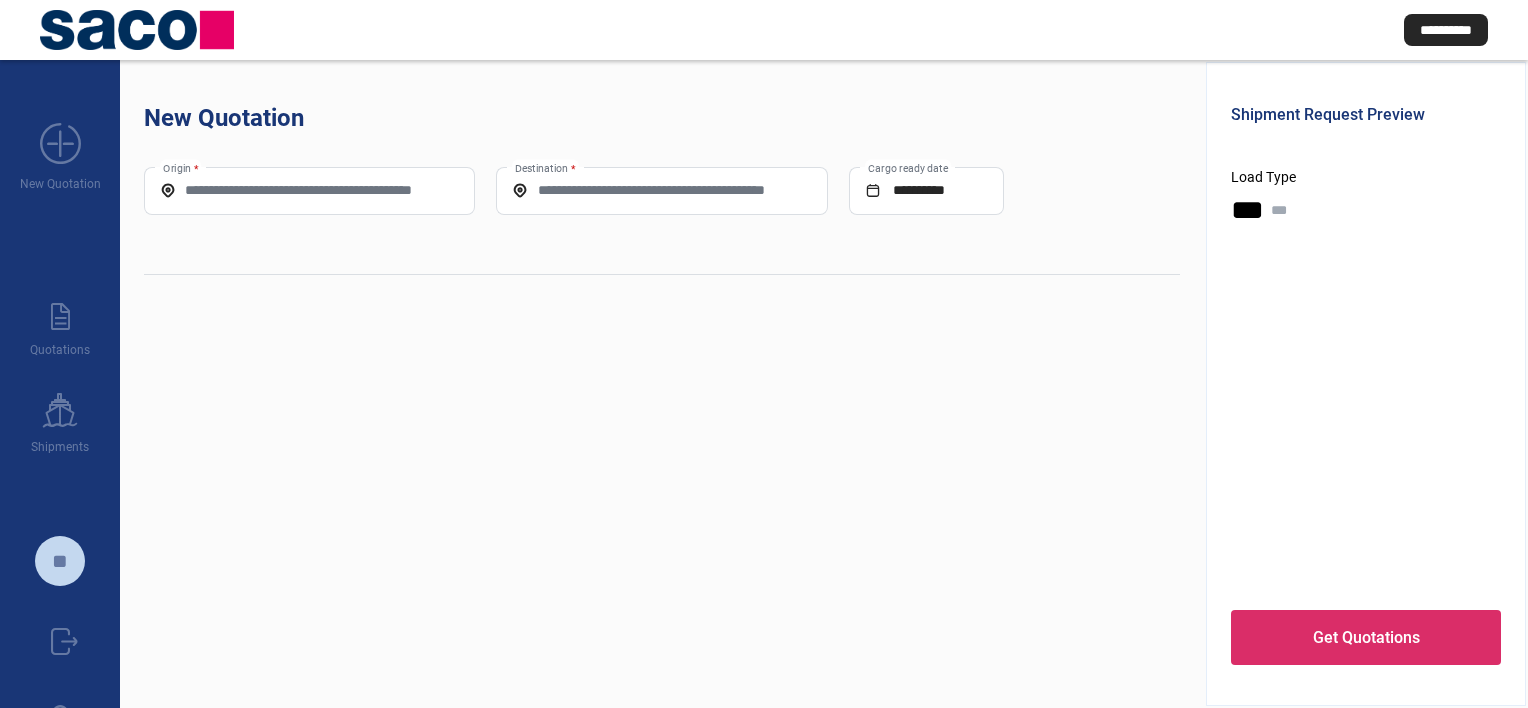 scroll, scrollTop: 0, scrollLeft: 0, axis: both 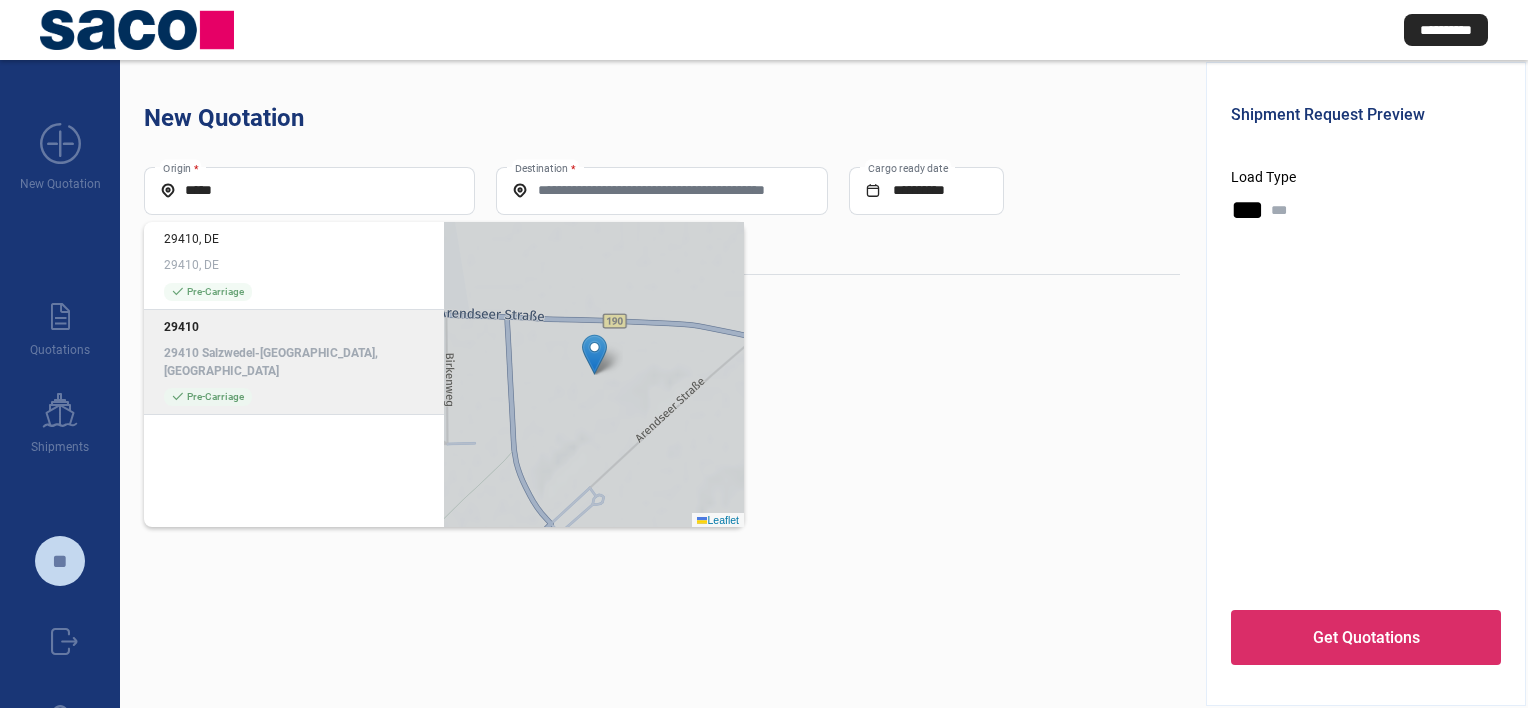 click on "29410 Salzwedel-[GEOGRAPHIC_DATA], [GEOGRAPHIC_DATA]" 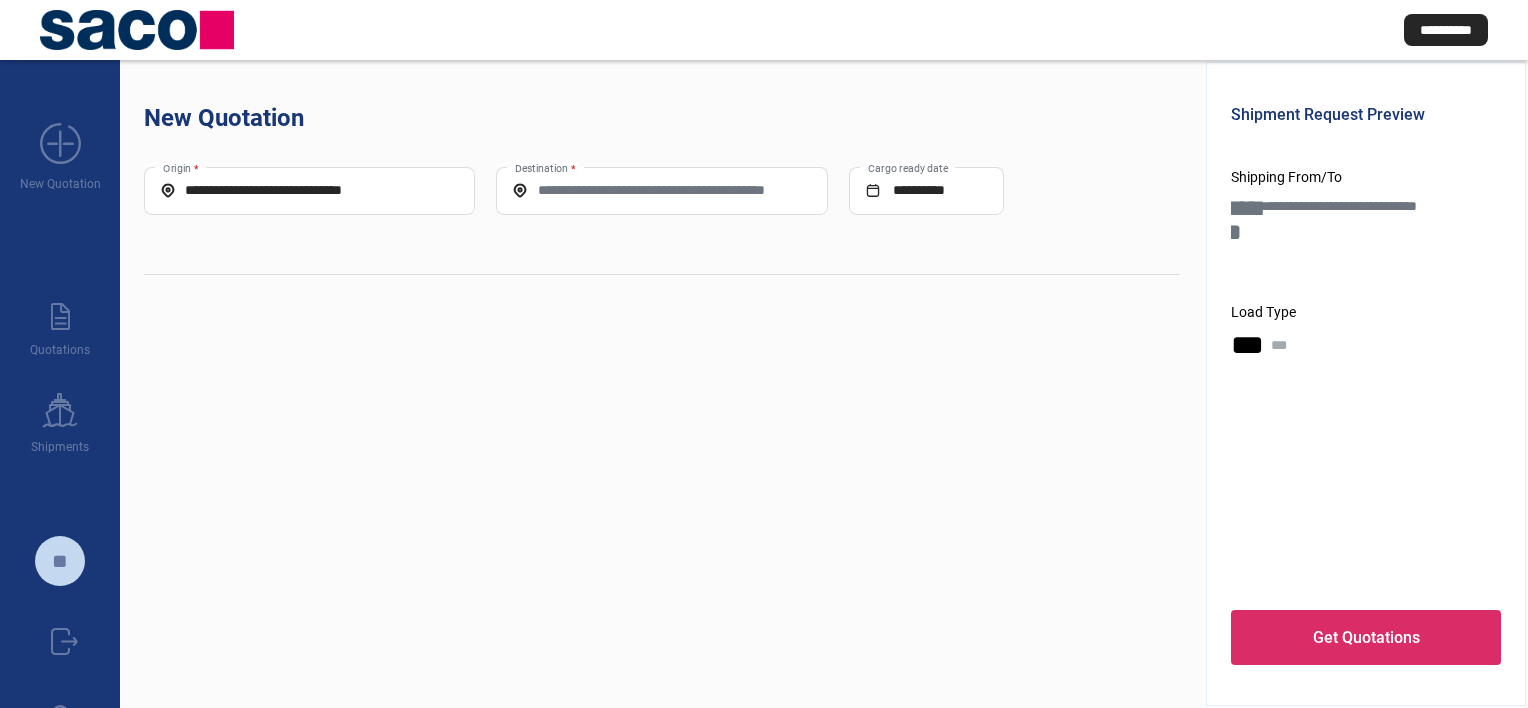 click on "Destination *" at bounding box center (661, 190) 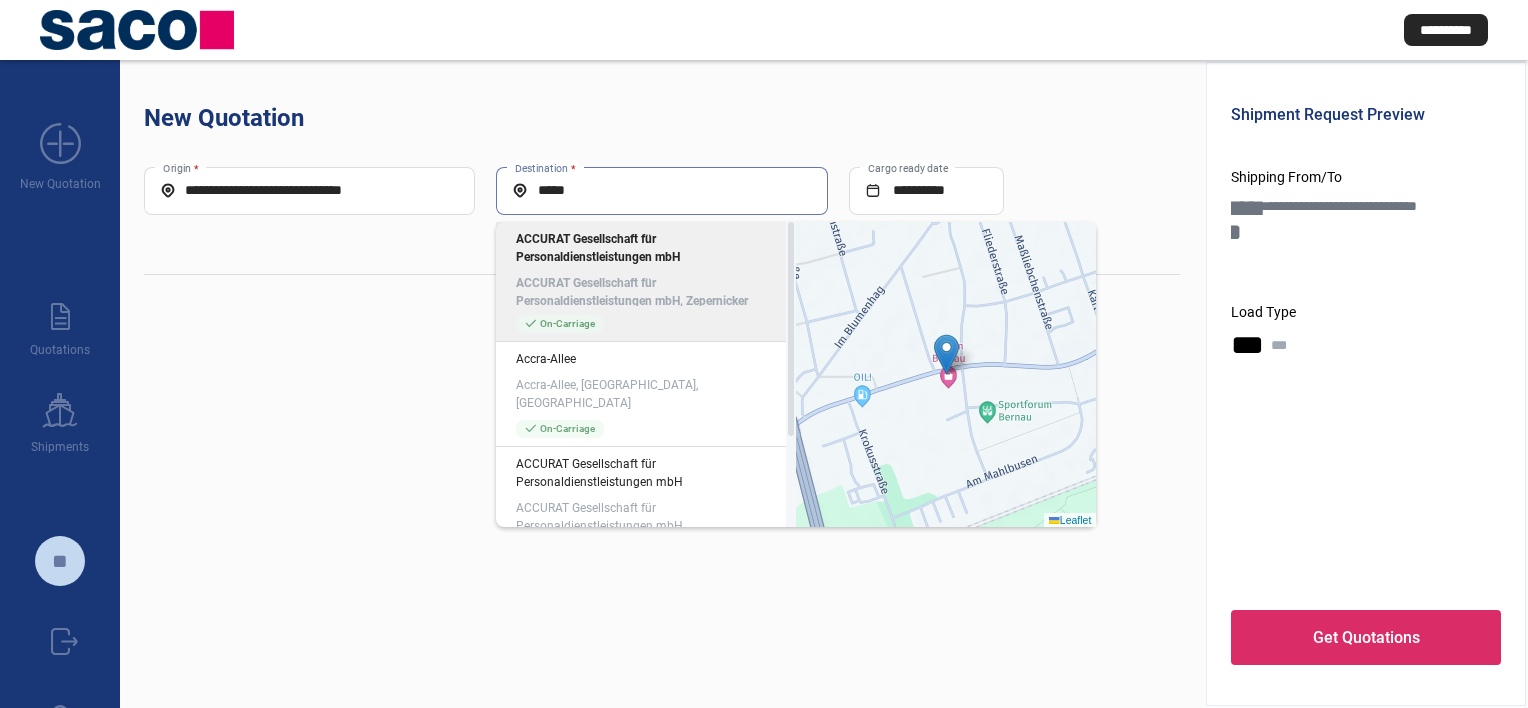 click on "*****" at bounding box center [661, 190] 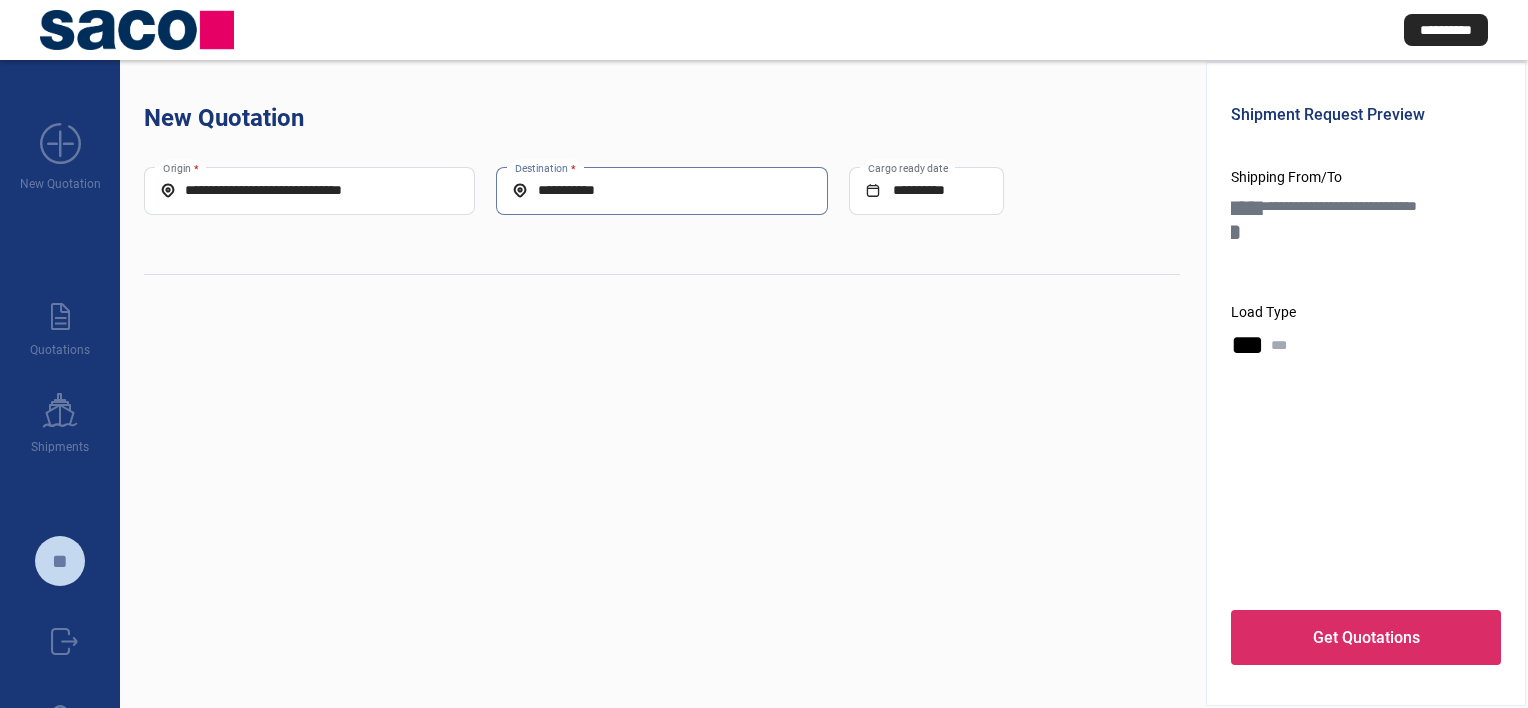 drag, startPoint x: 656, startPoint y: 193, endPoint x: 526, endPoint y: 188, distance: 130.09612 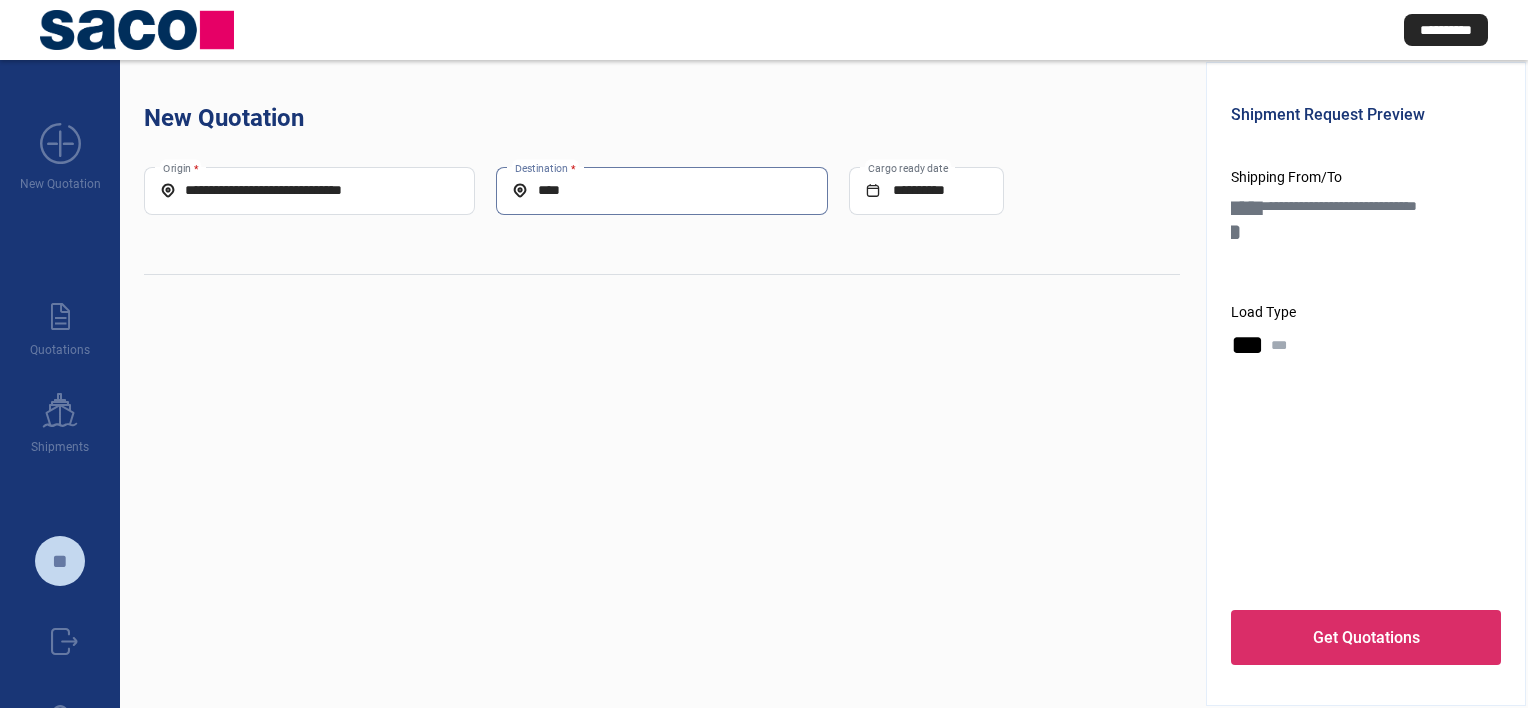 type on "*****" 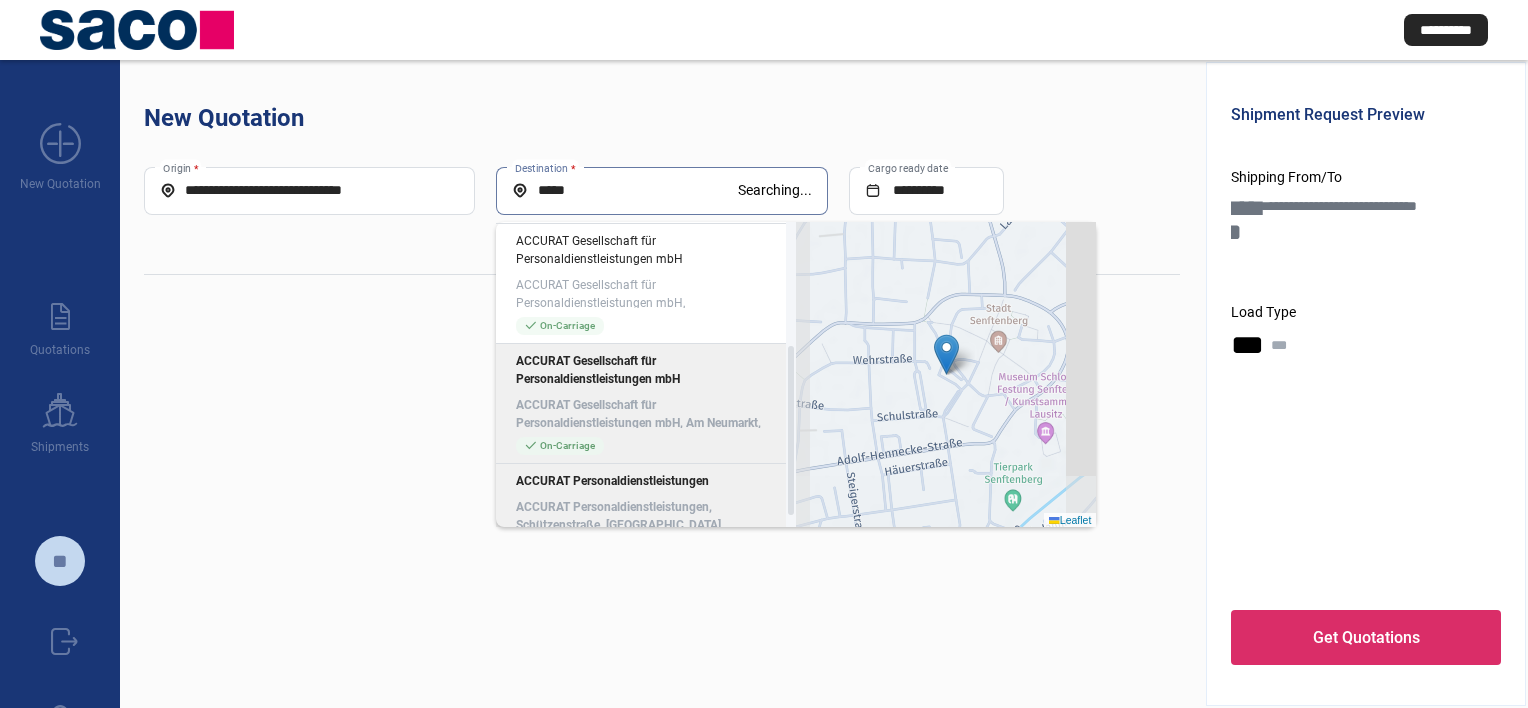 scroll, scrollTop: 245, scrollLeft: 0, axis: vertical 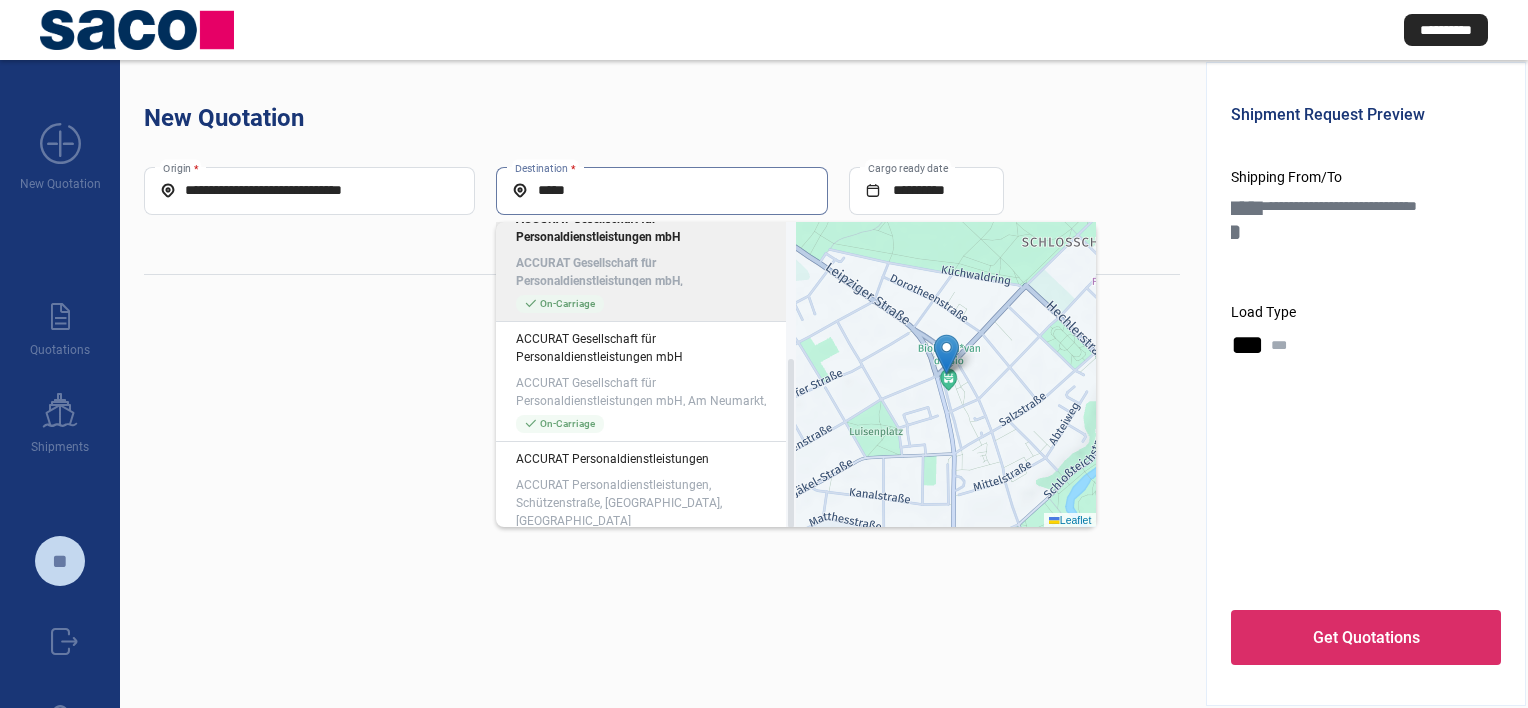 drag, startPoint x: 599, startPoint y: 200, endPoint x: 464, endPoint y: 201, distance: 135.00371 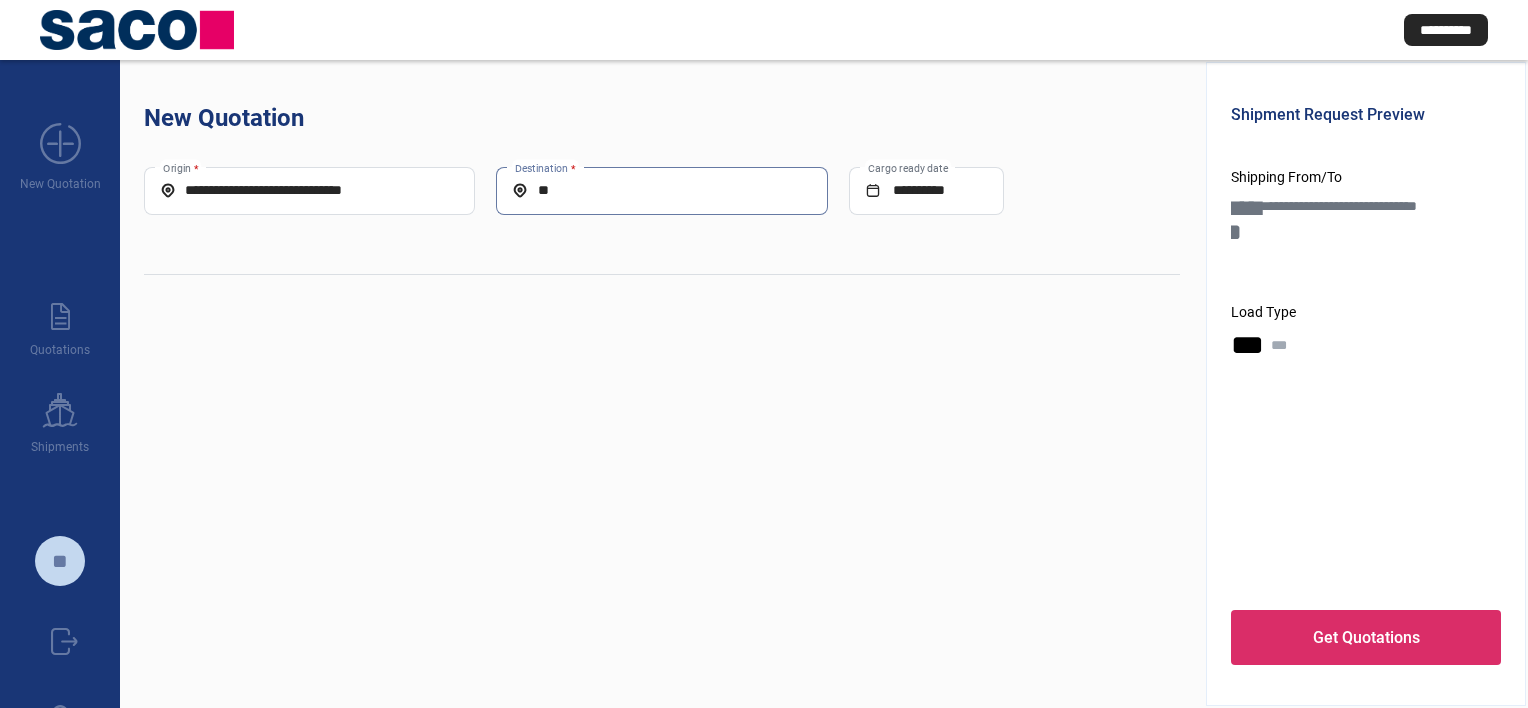 type on "*" 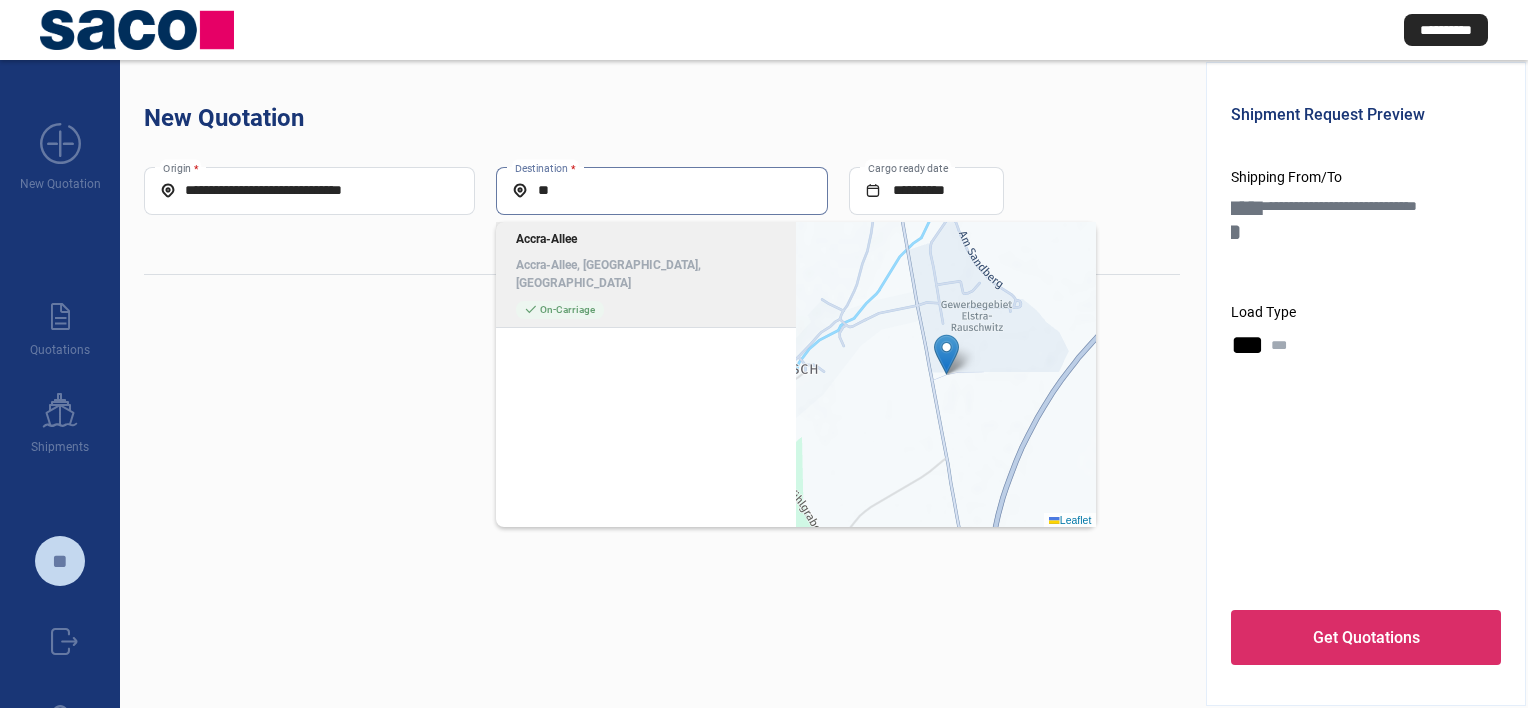 type on "*" 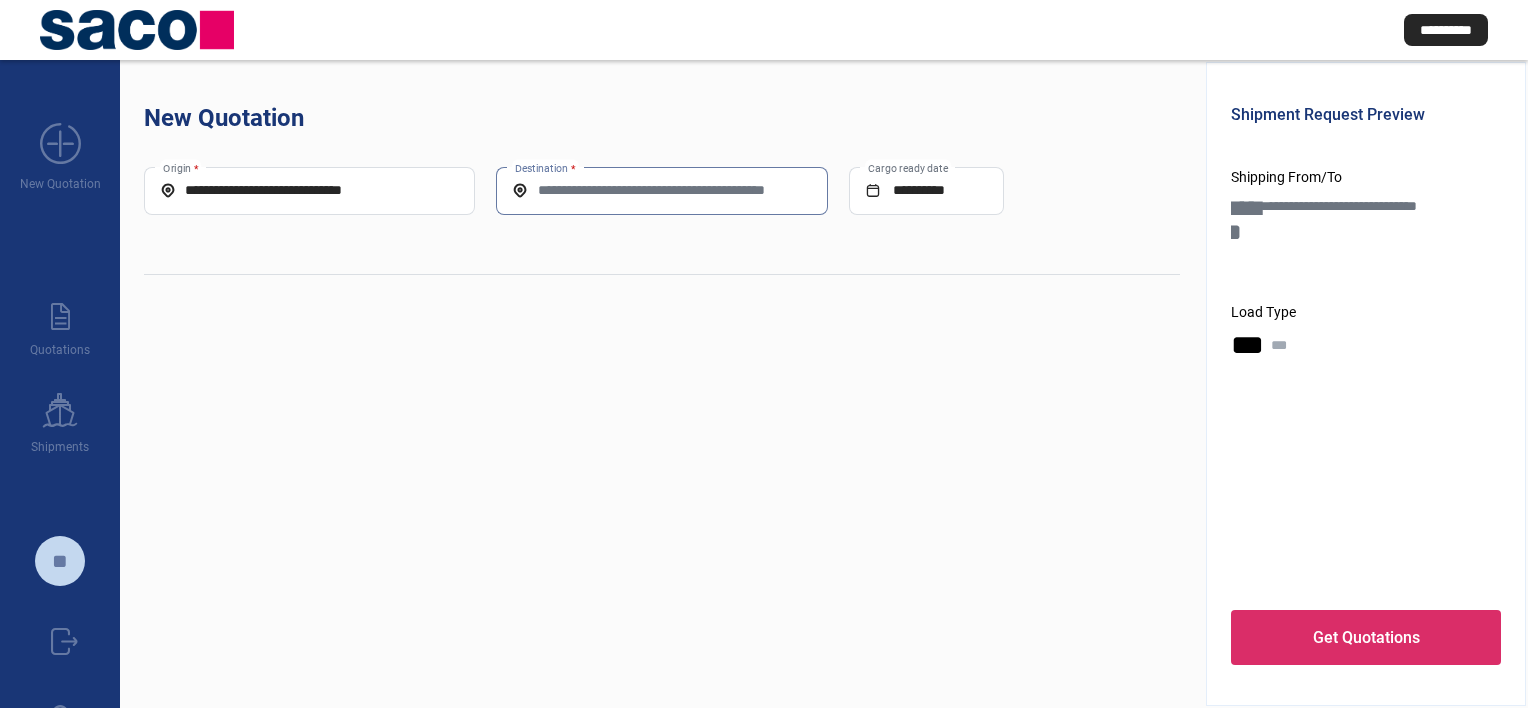 click on "**********" 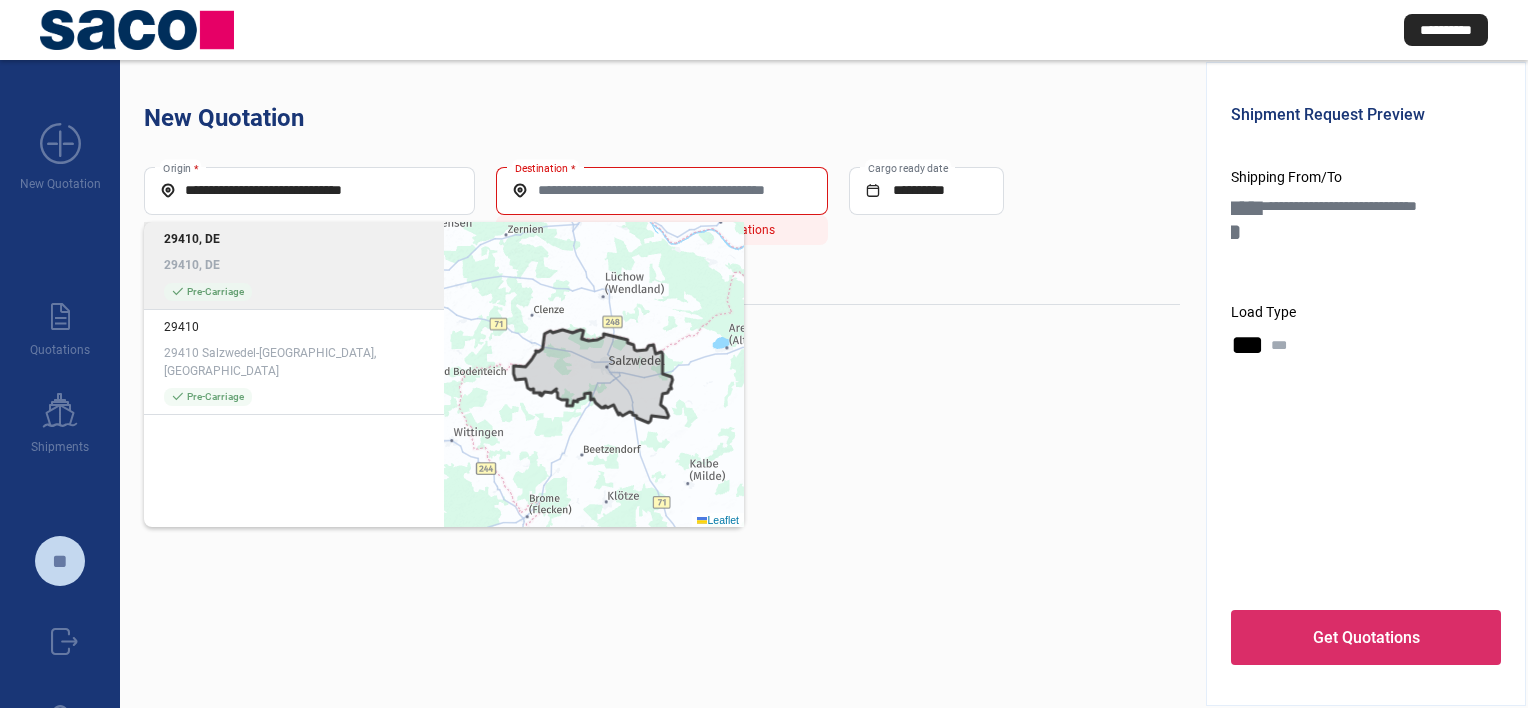 click on "Destination *" 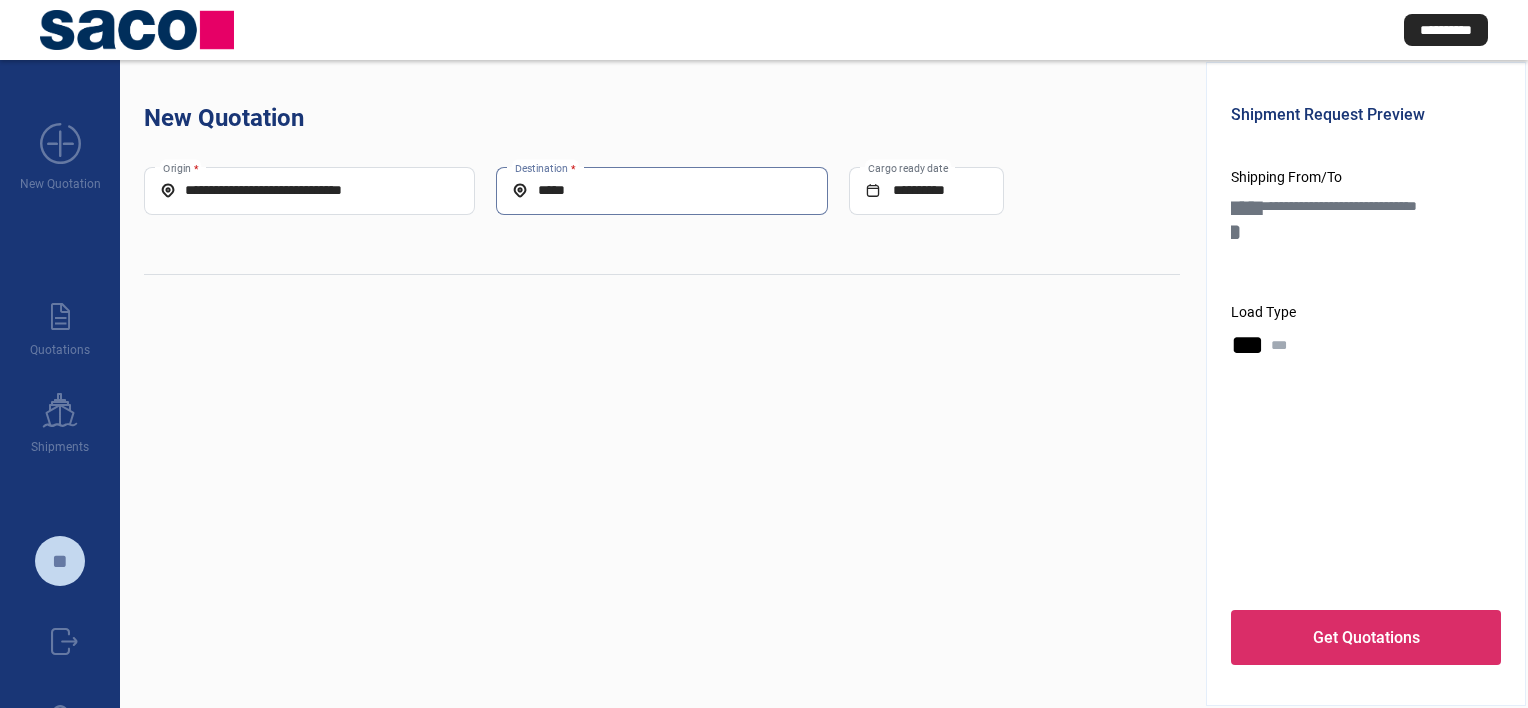 type on "*****" 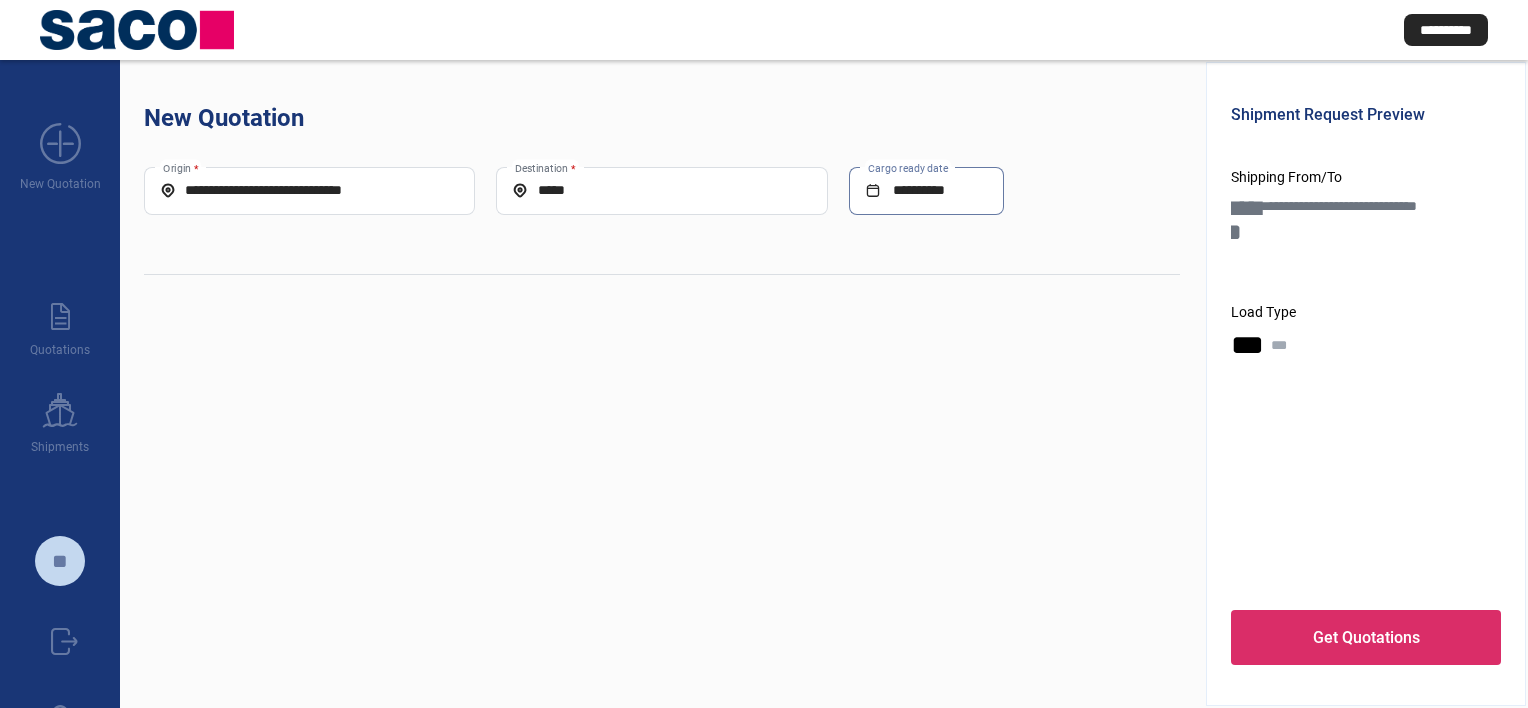 click on "Get Quotations" 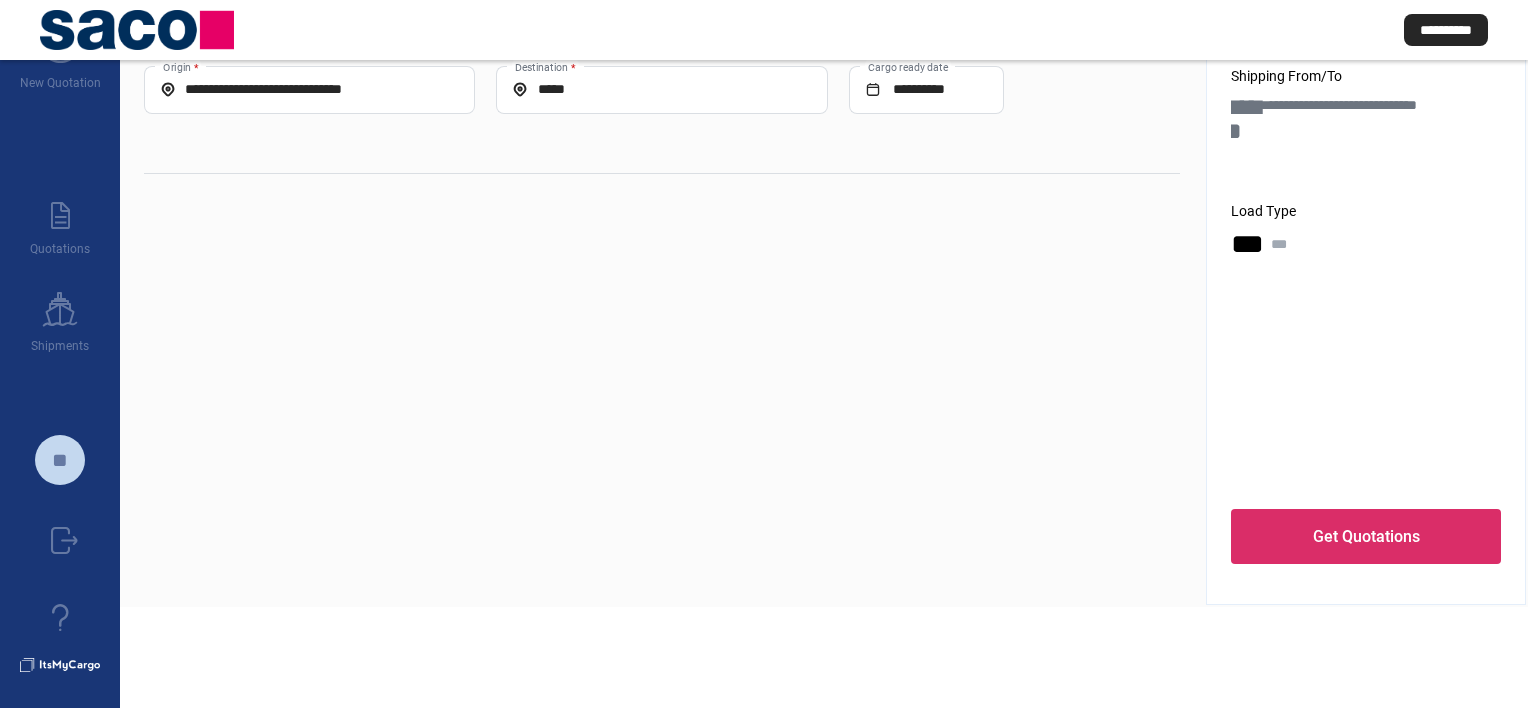 scroll, scrollTop: 109, scrollLeft: 0, axis: vertical 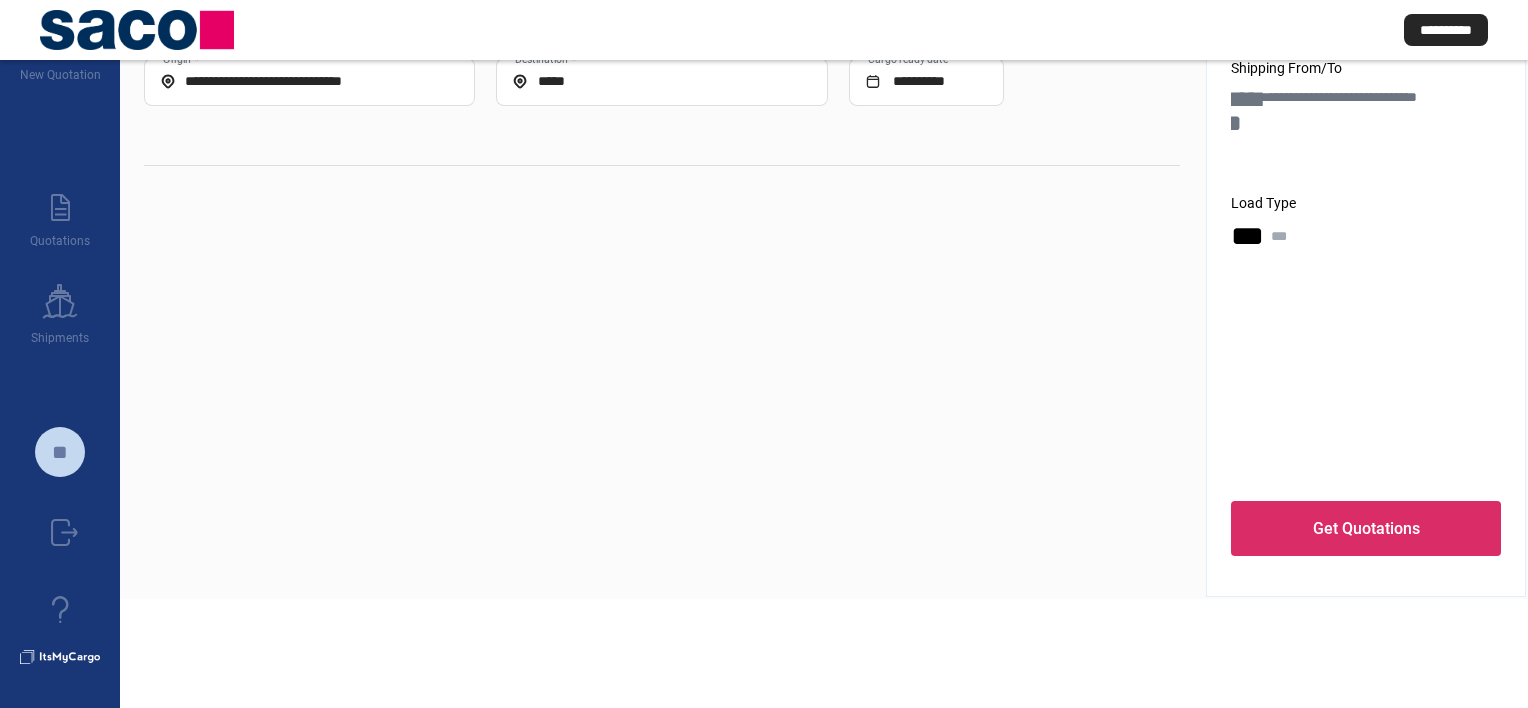 click on "Get Quotations" 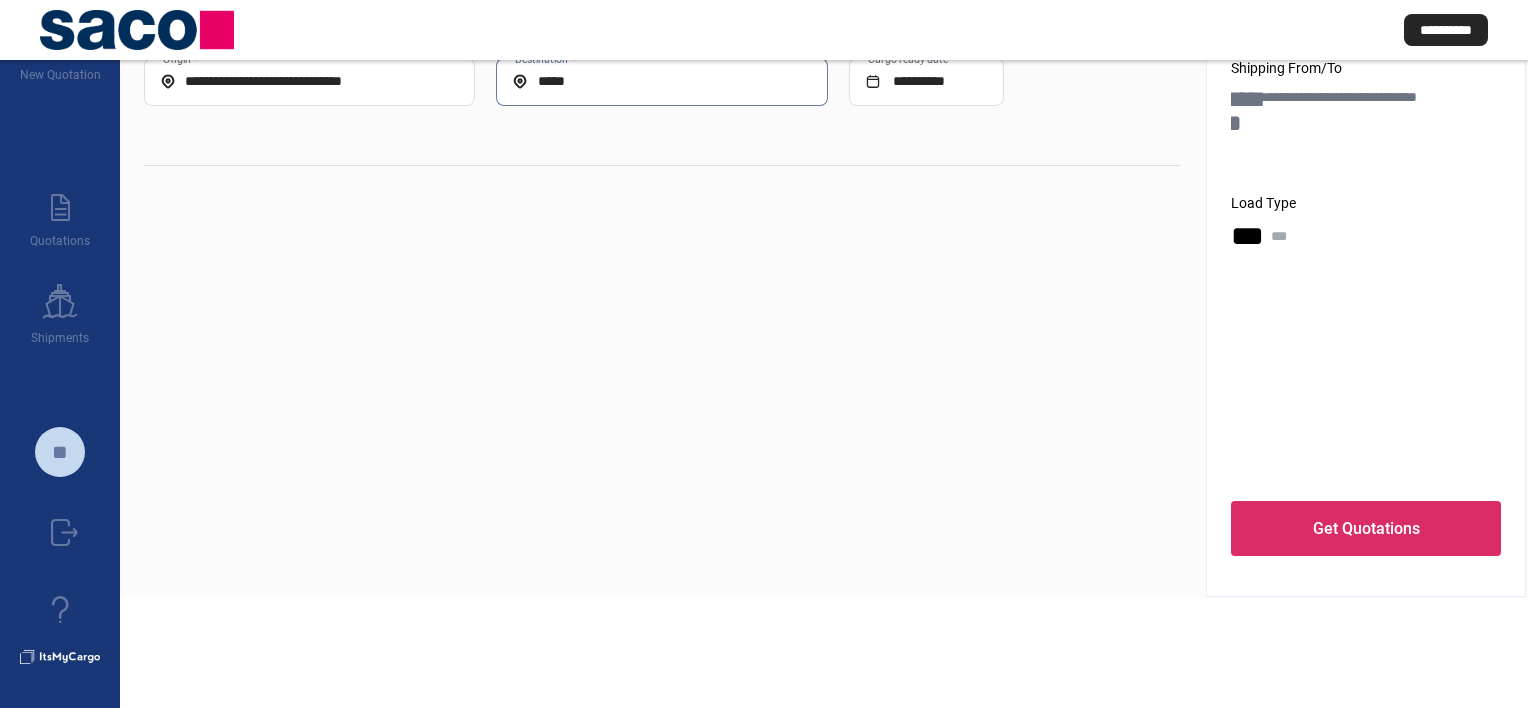 click on "*****" at bounding box center (661, 81) 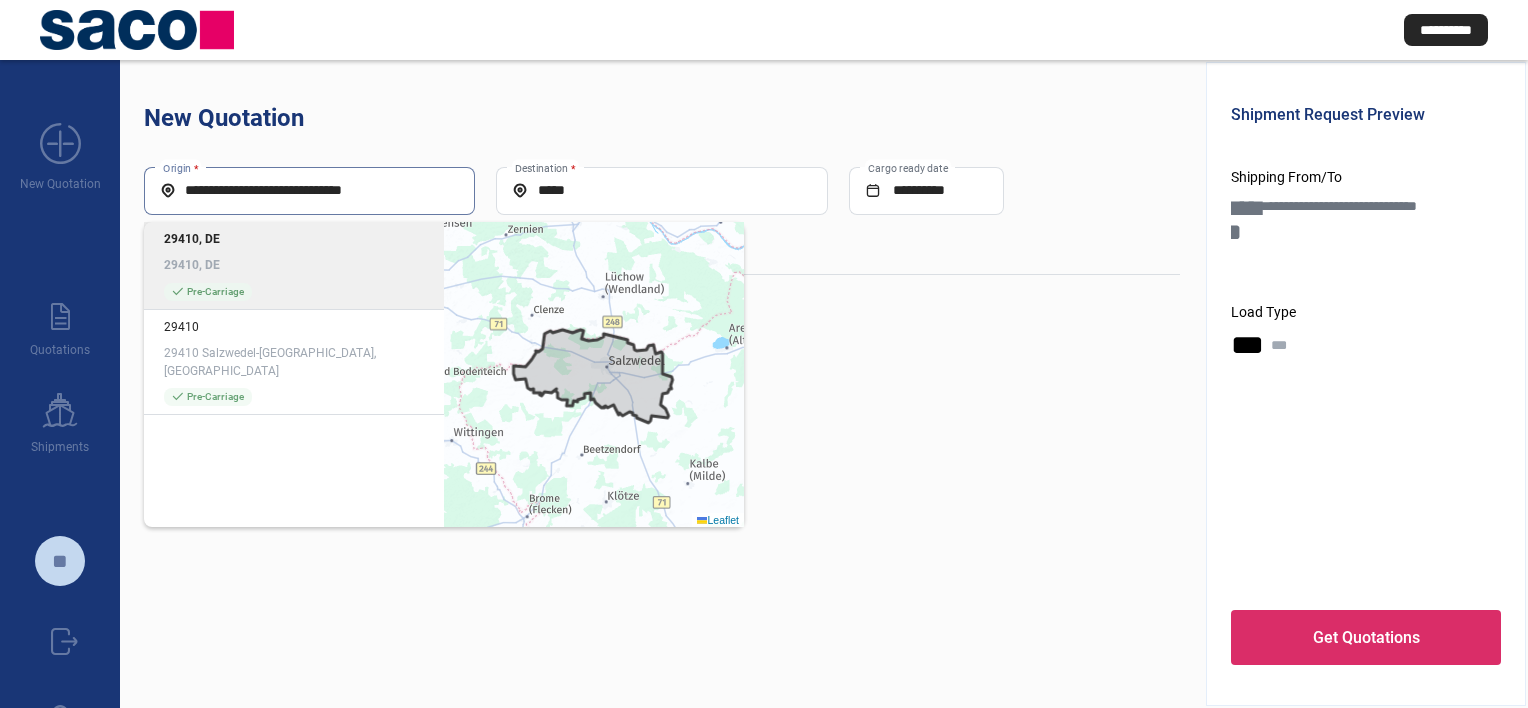 click on "**********" at bounding box center (309, 190) 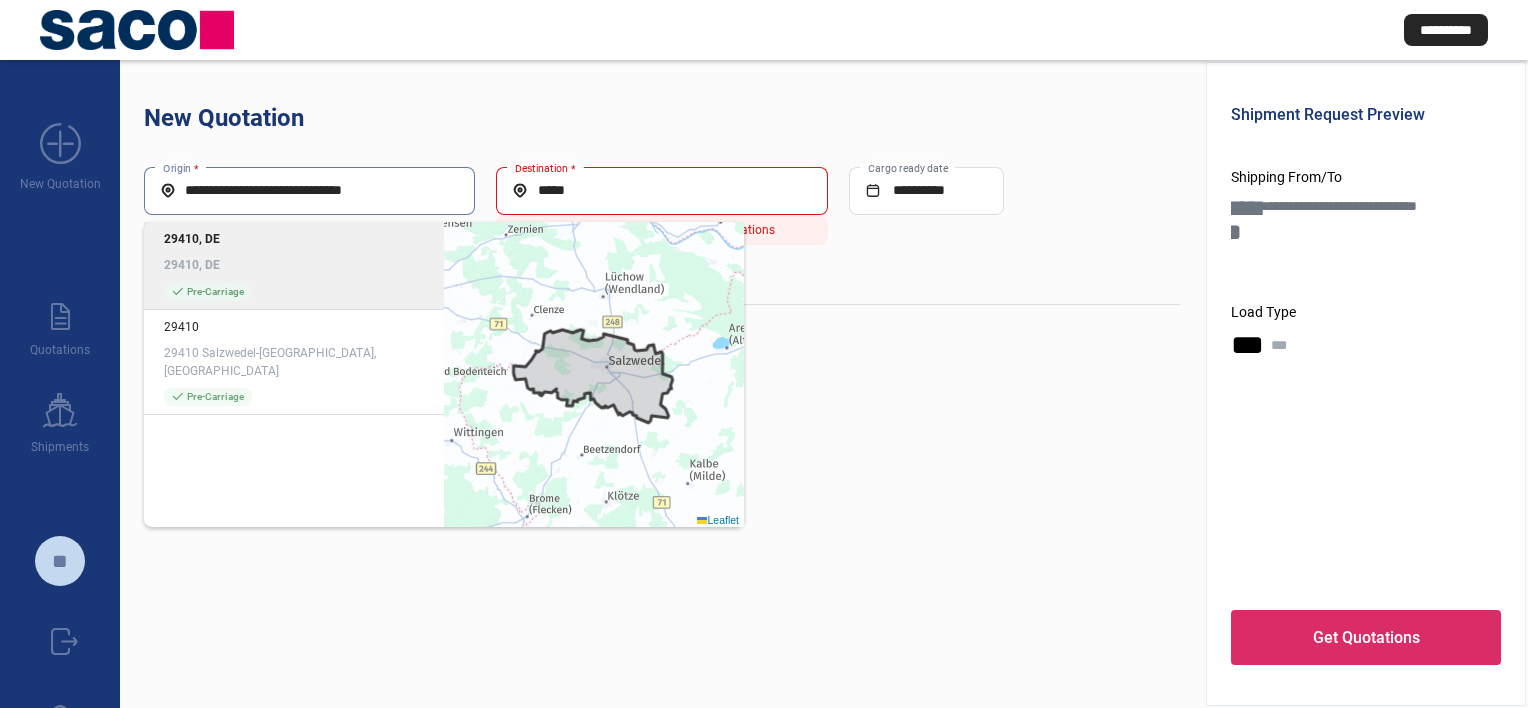 drag, startPoint x: 419, startPoint y: 185, endPoint x: -4, endPoint y: 173, distance: 423.17017 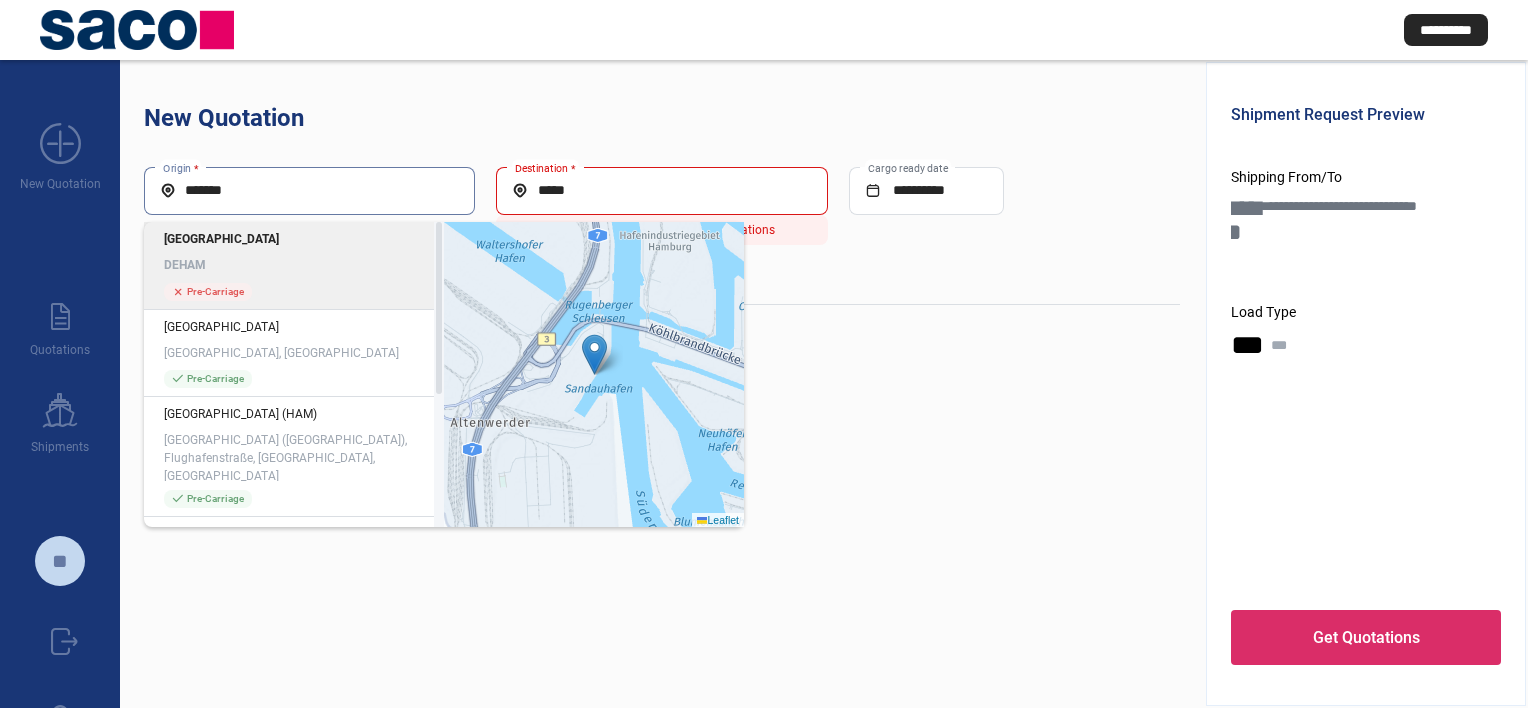 click on "DEHAM" 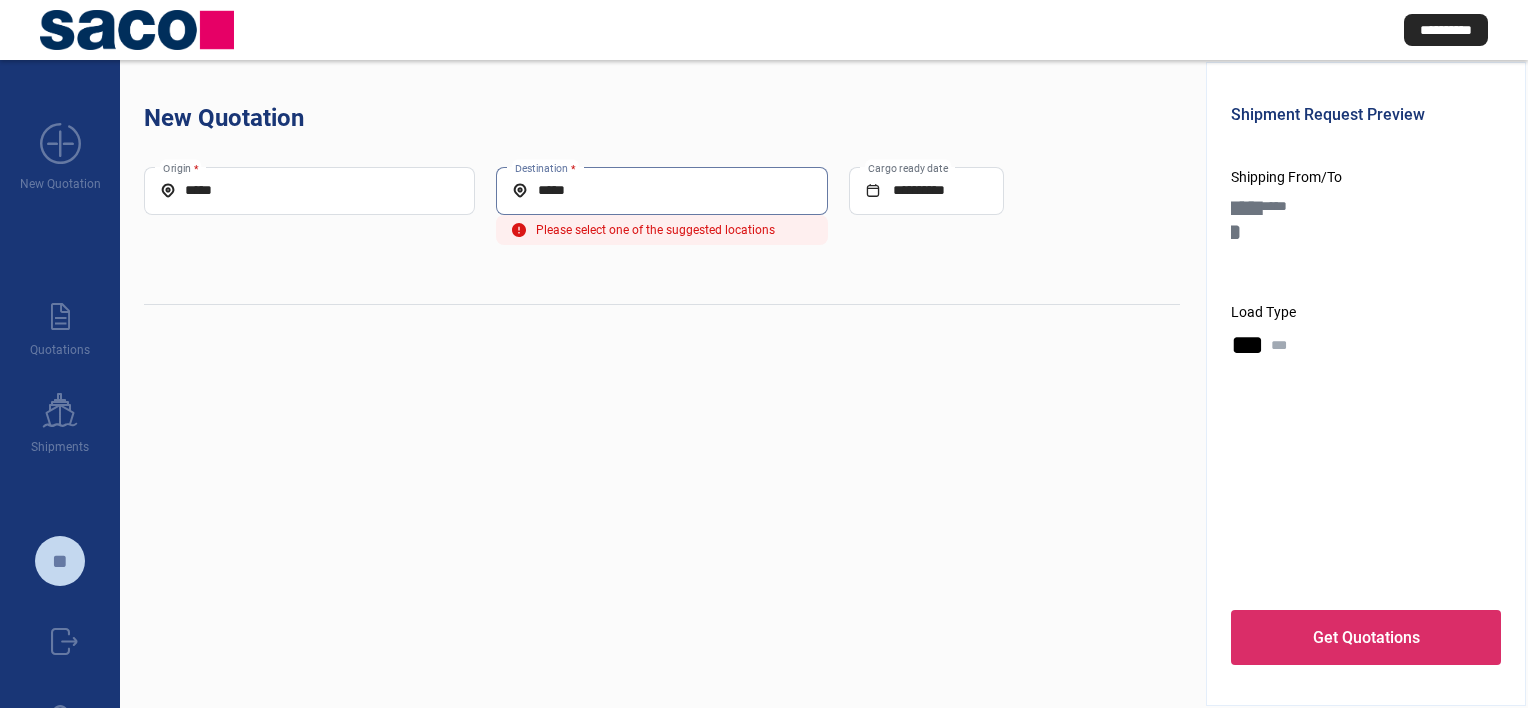click on "*****" at bounding box center [661, 190] 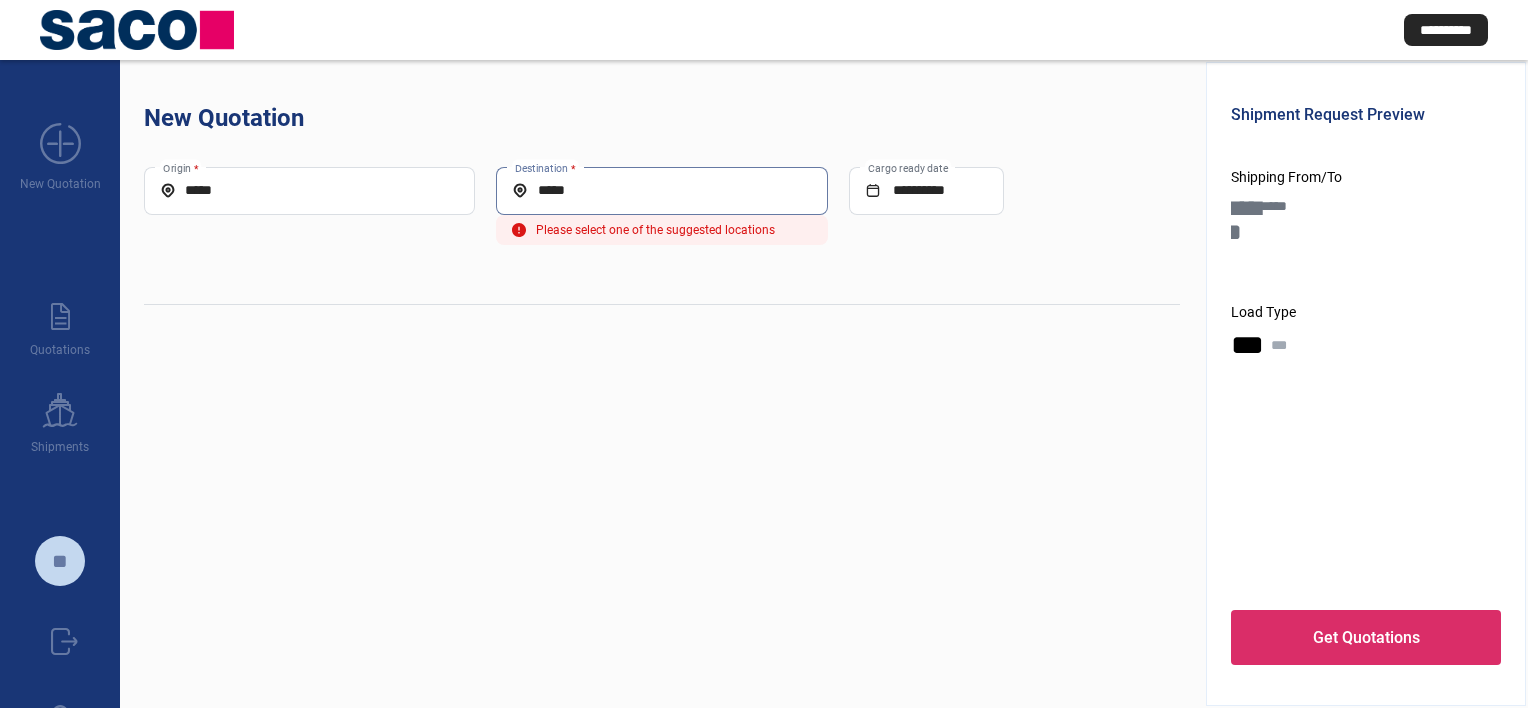 click on "**********" 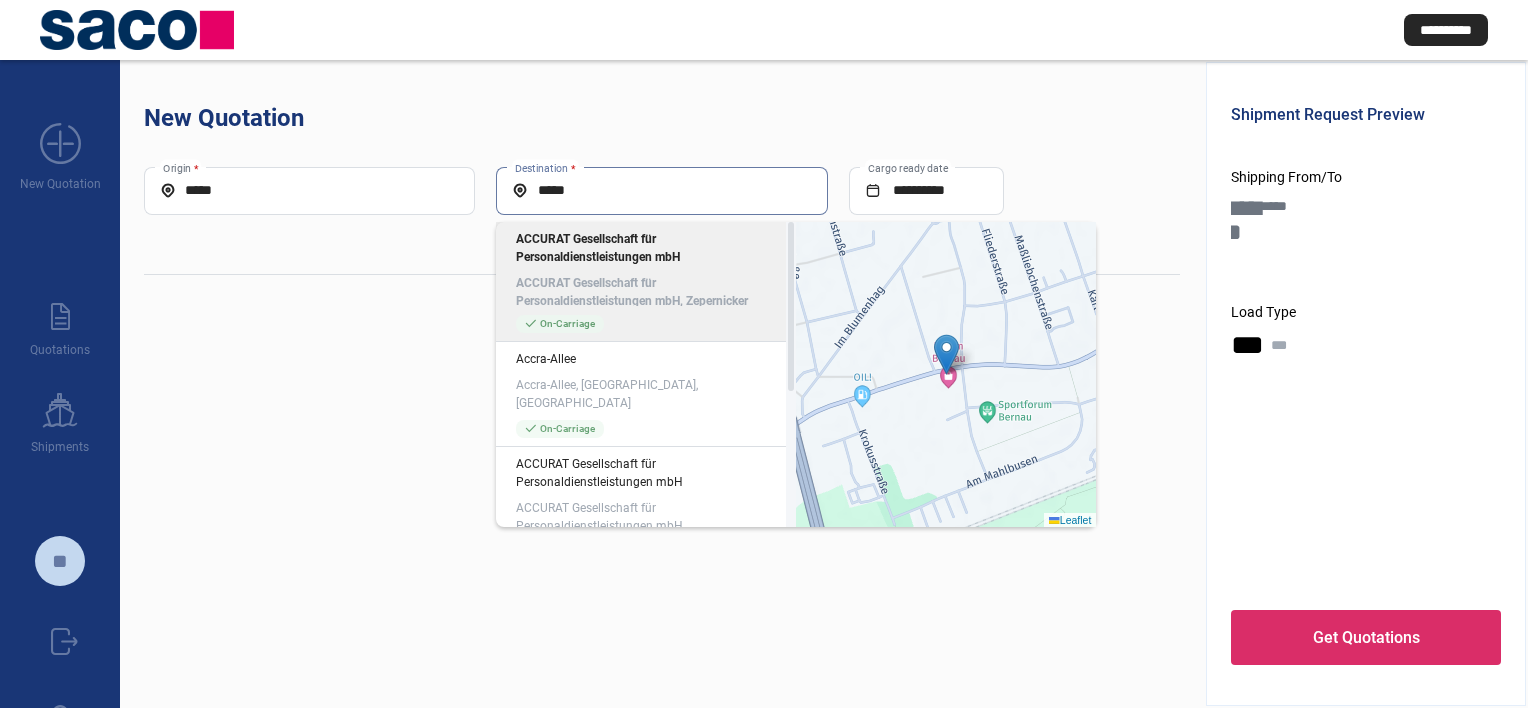 type on "*****" 